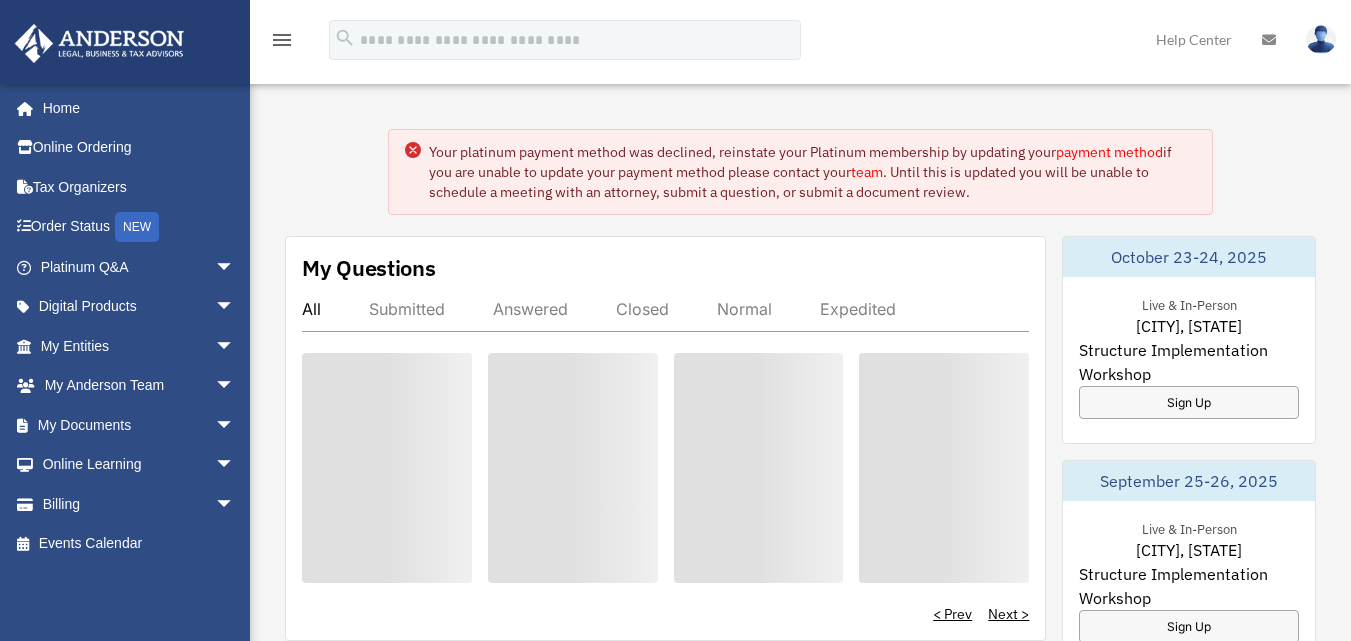 scroll, scrollTop: 0, scrollLeft: 0, axis: both 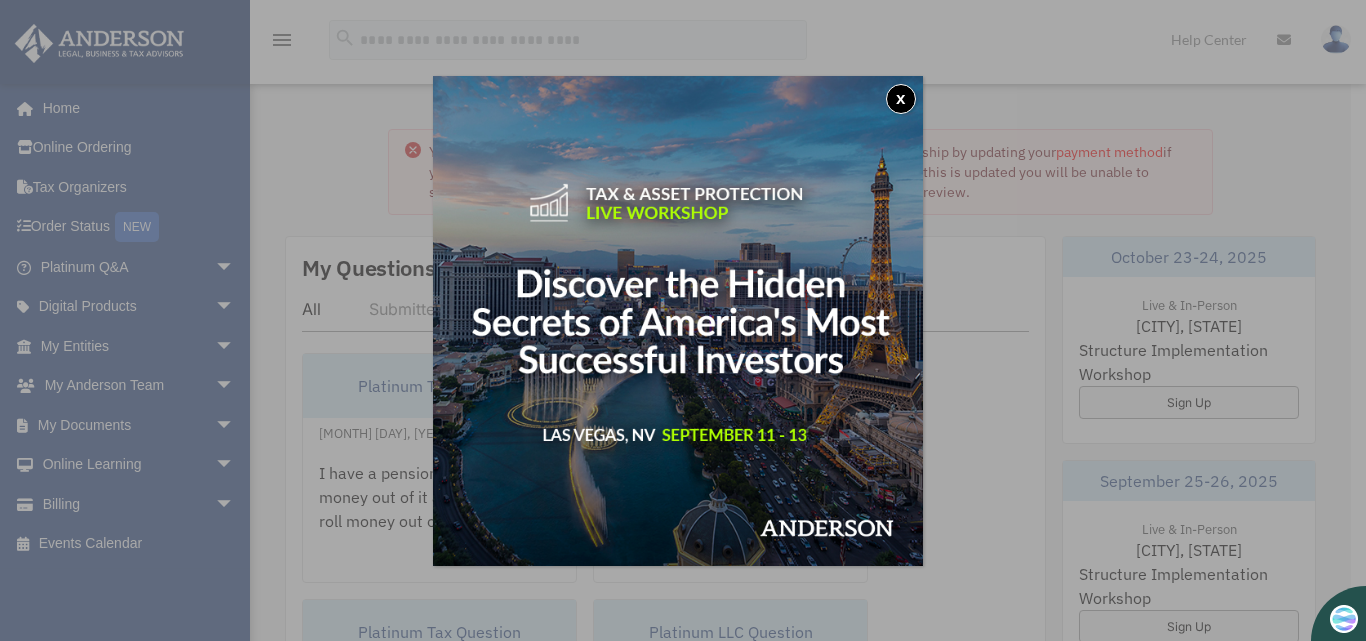 click on "x" at bounding box center (901, 99) 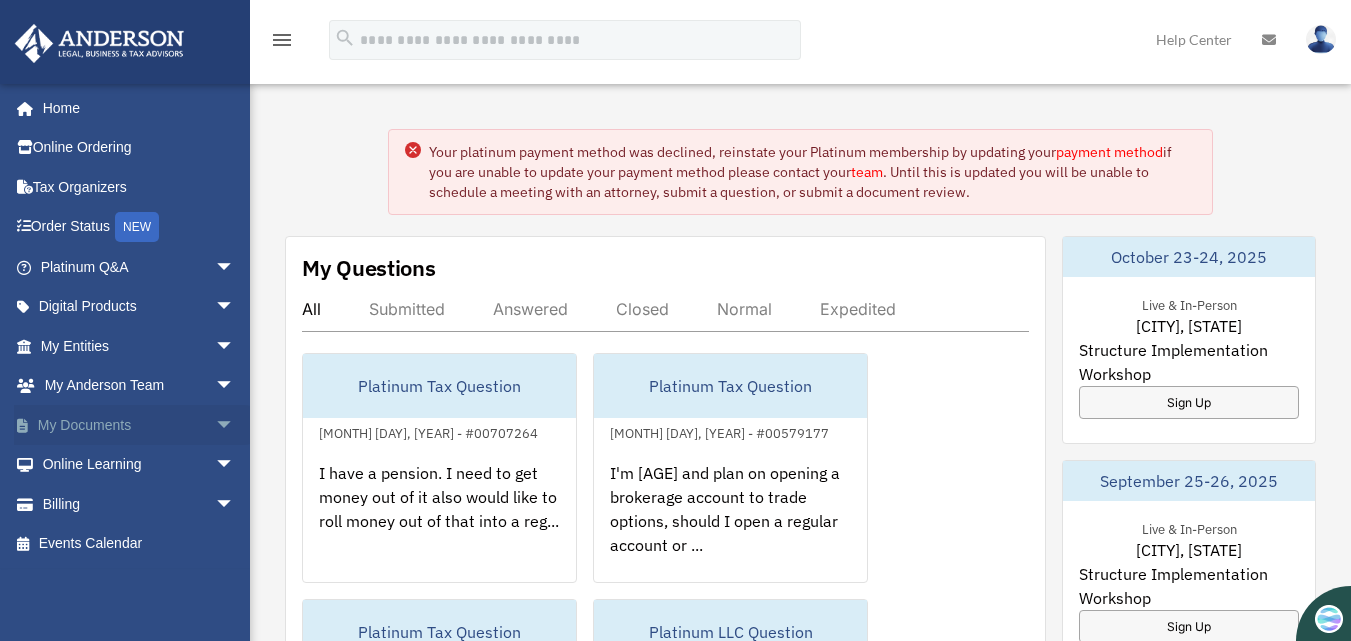 click on "My Documents arrow_drop_down" at bounding box center [139, 425] 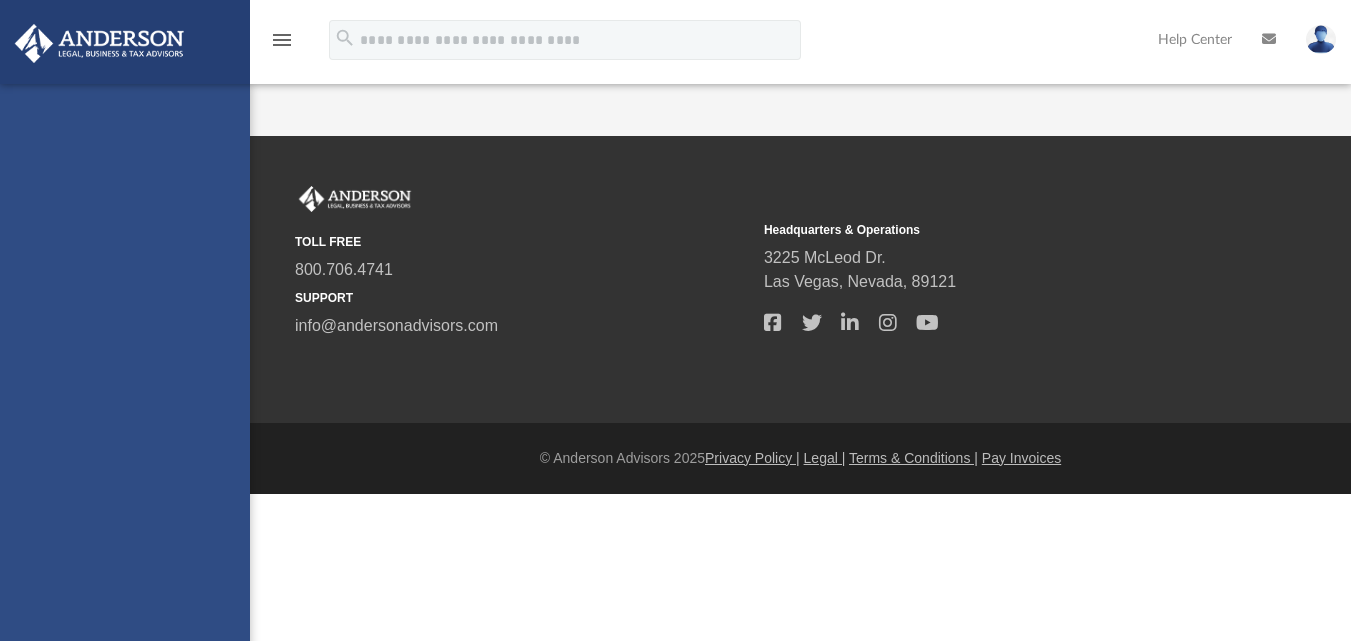 scroll, scrollTop: 0, scrollLeft: 0, axis: both 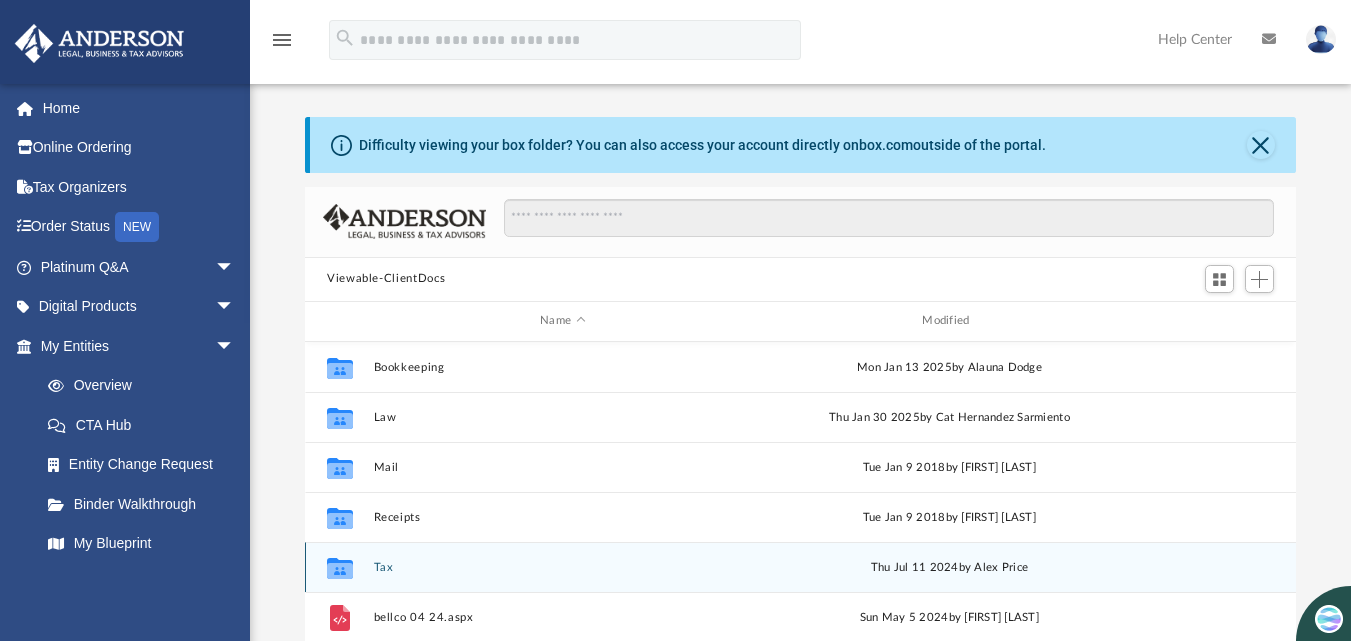 click 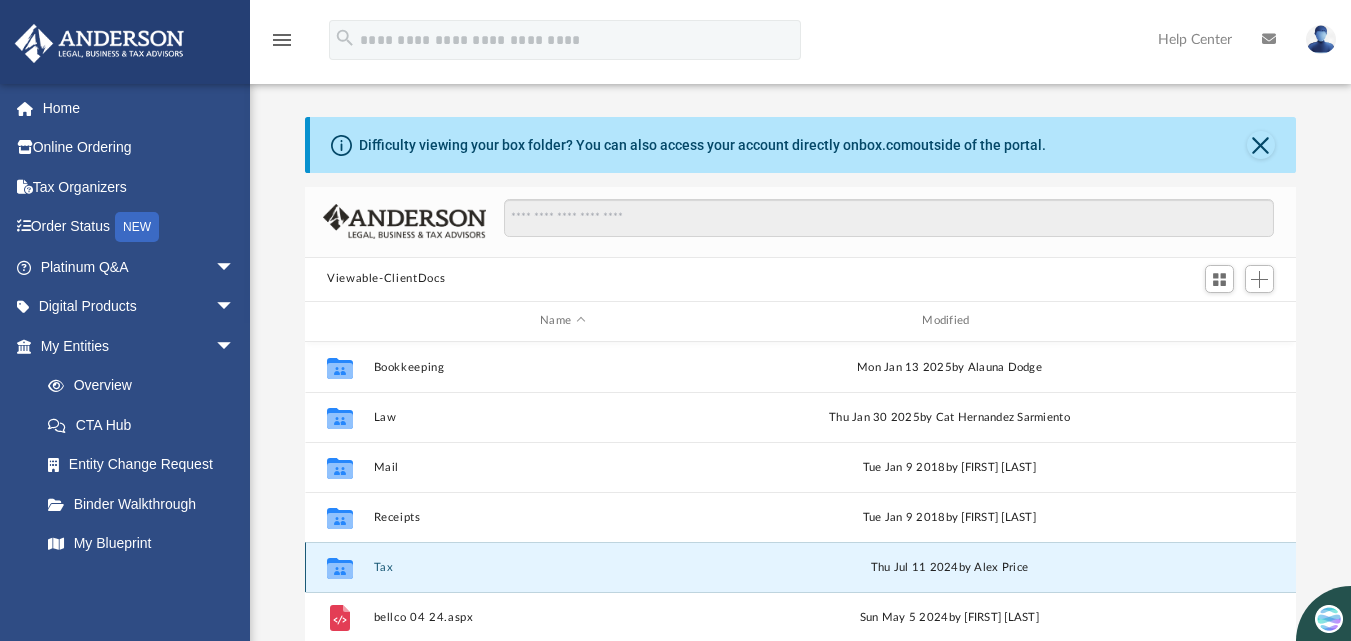 click 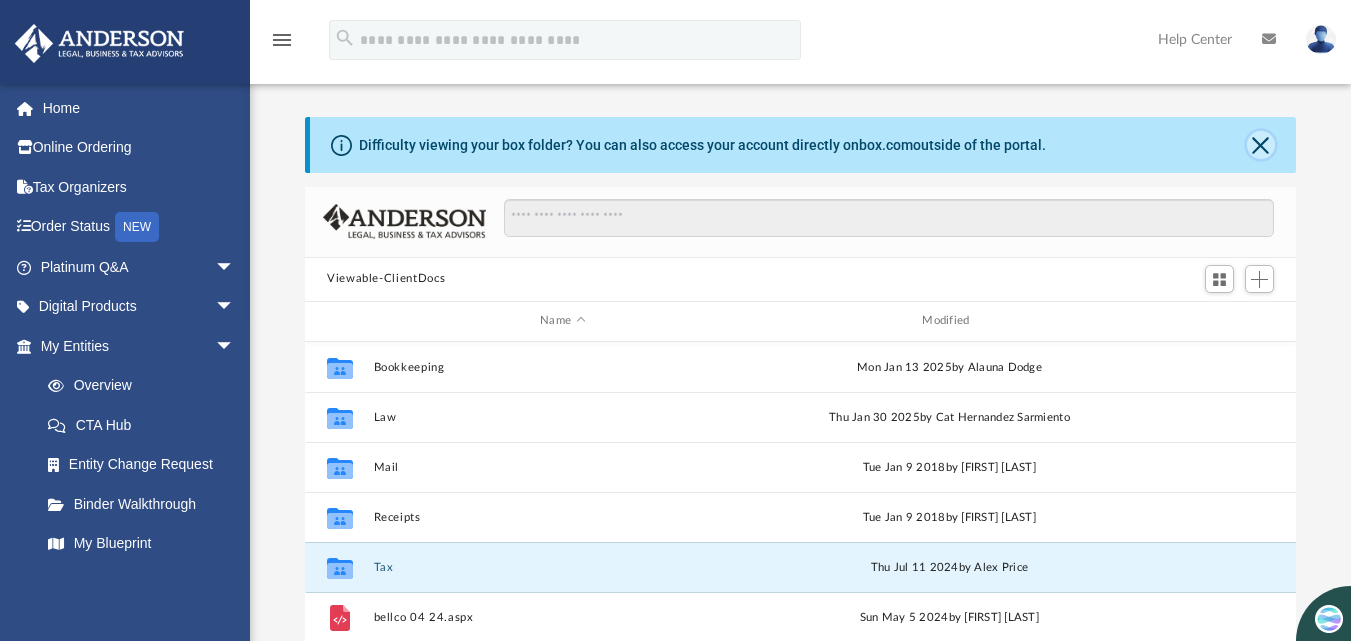 click 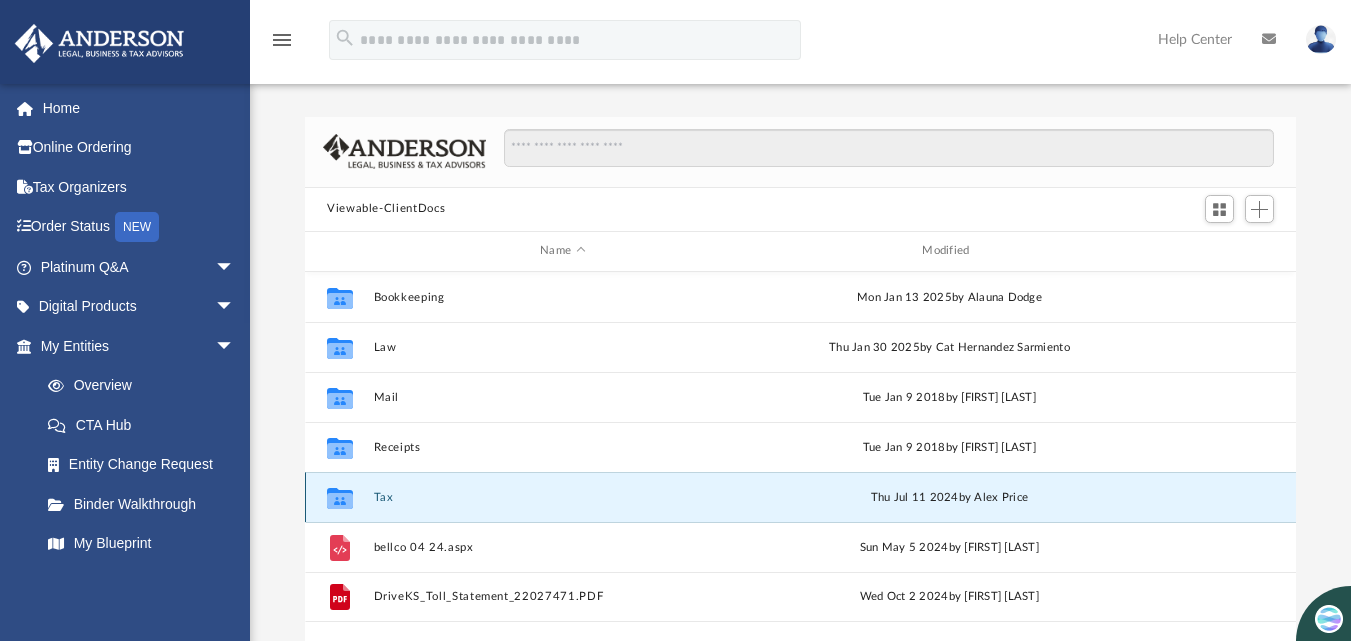 click on "Tax" at bounding box center (563, 496) 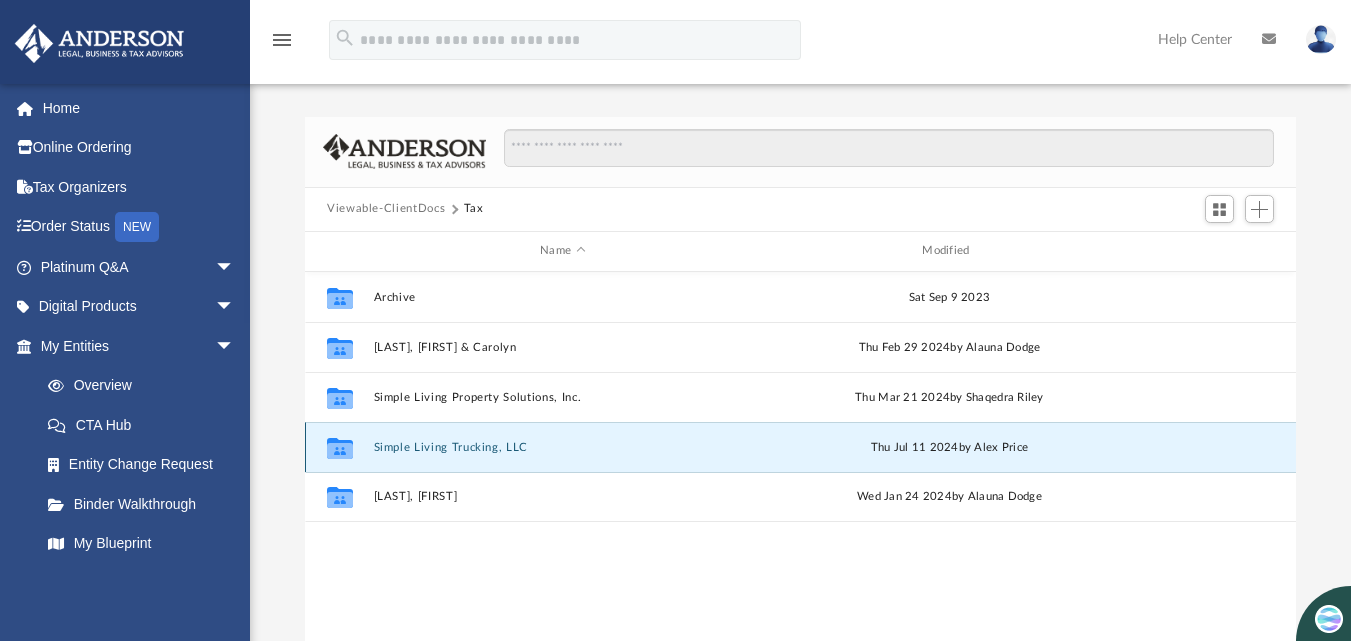 click on "Simple Living Trucking, LLC" at bounding box center [563, 446] 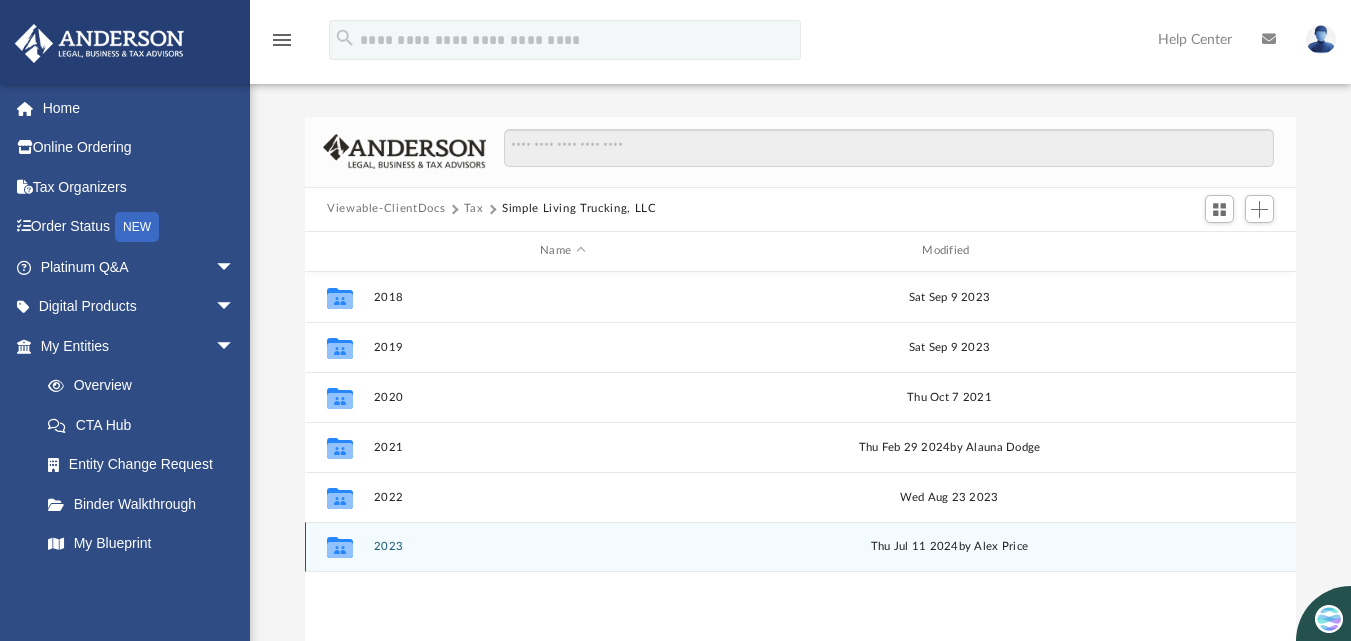 click 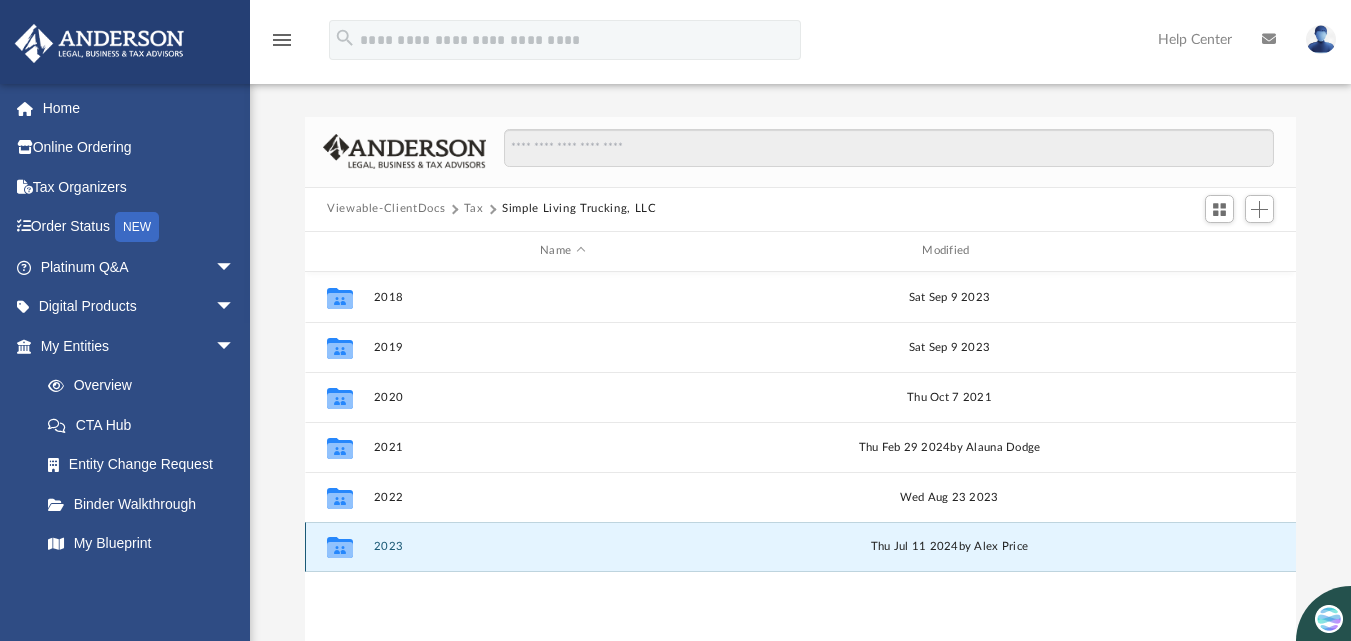 click 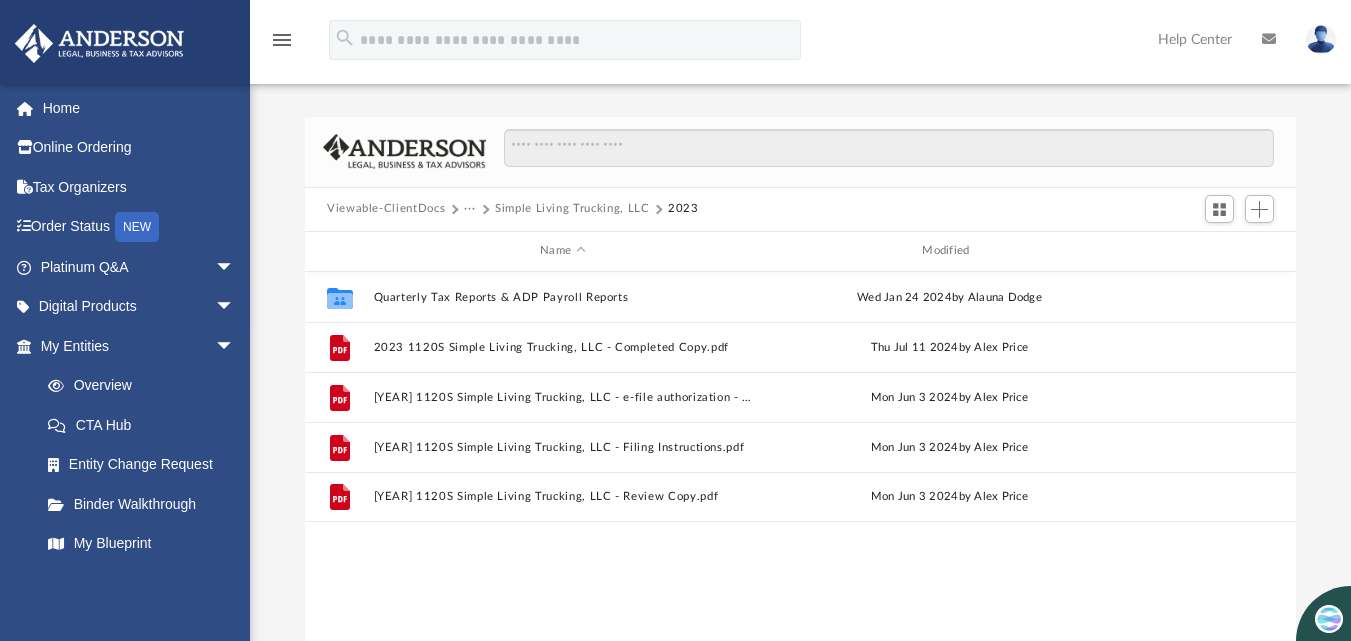 click on "Viewable-ClientDocs" at bounding box center (386, 209) 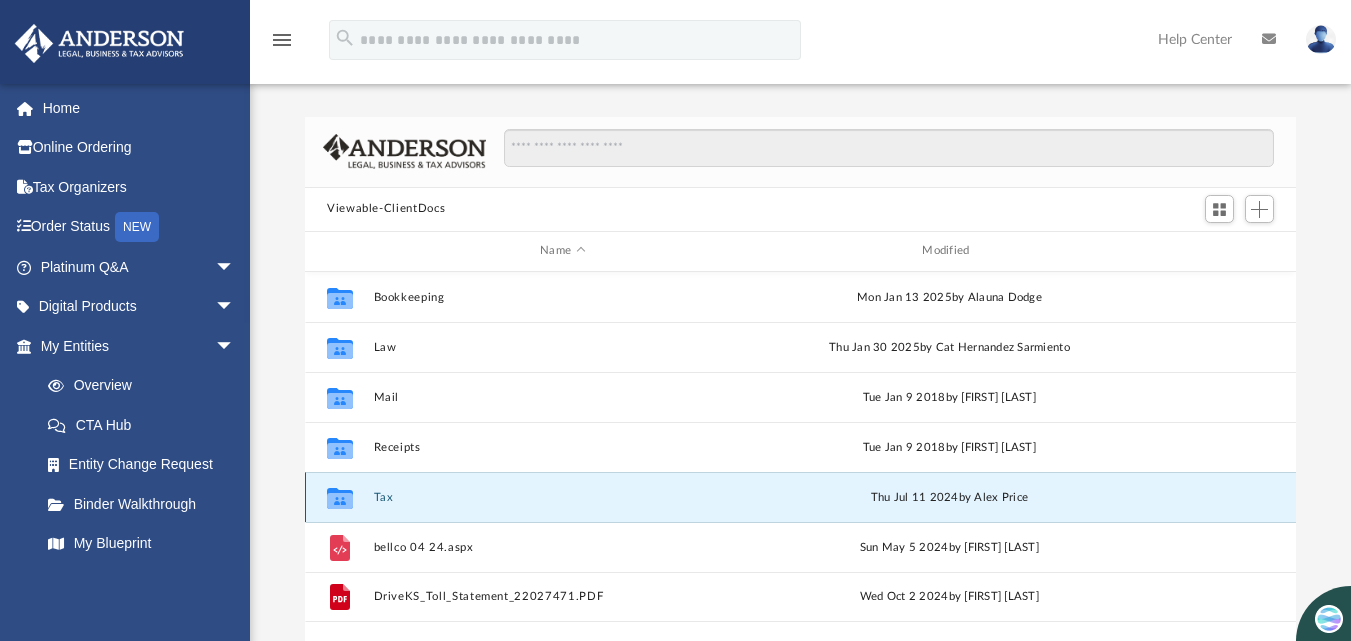 click on "Tax" at bounding box center [563, 496] 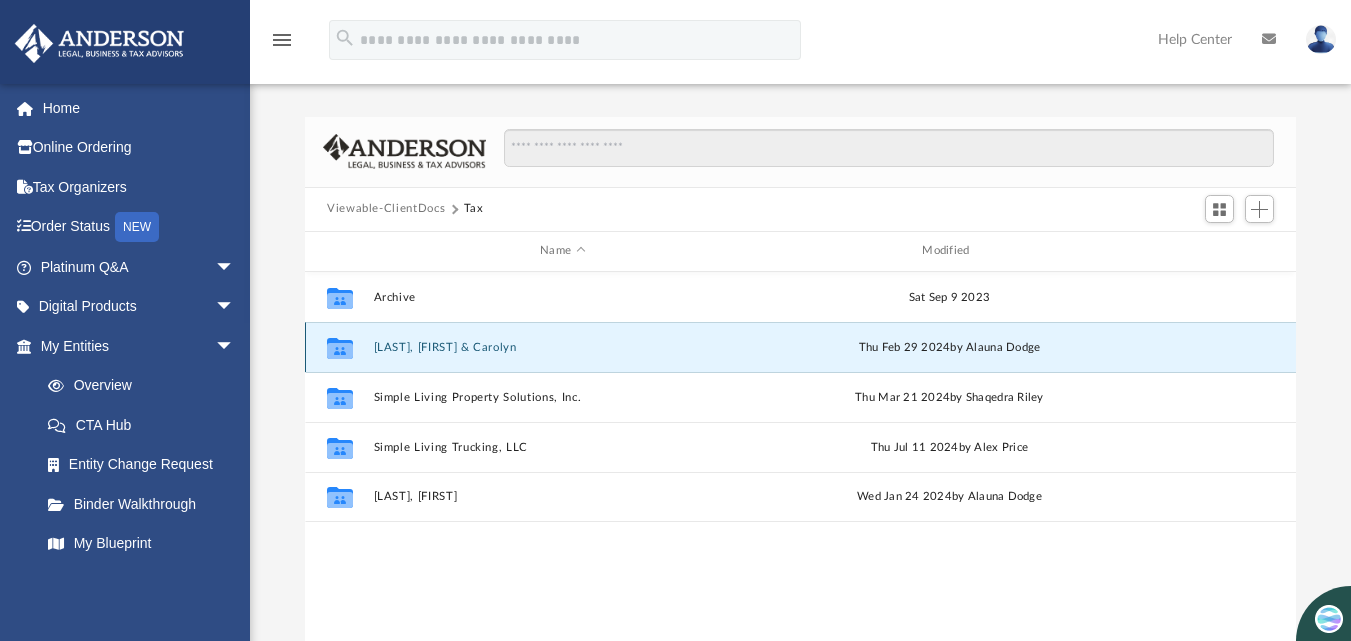 click on "Rummey, Jonathan & Carolyn" at bounding box center [563, 346] 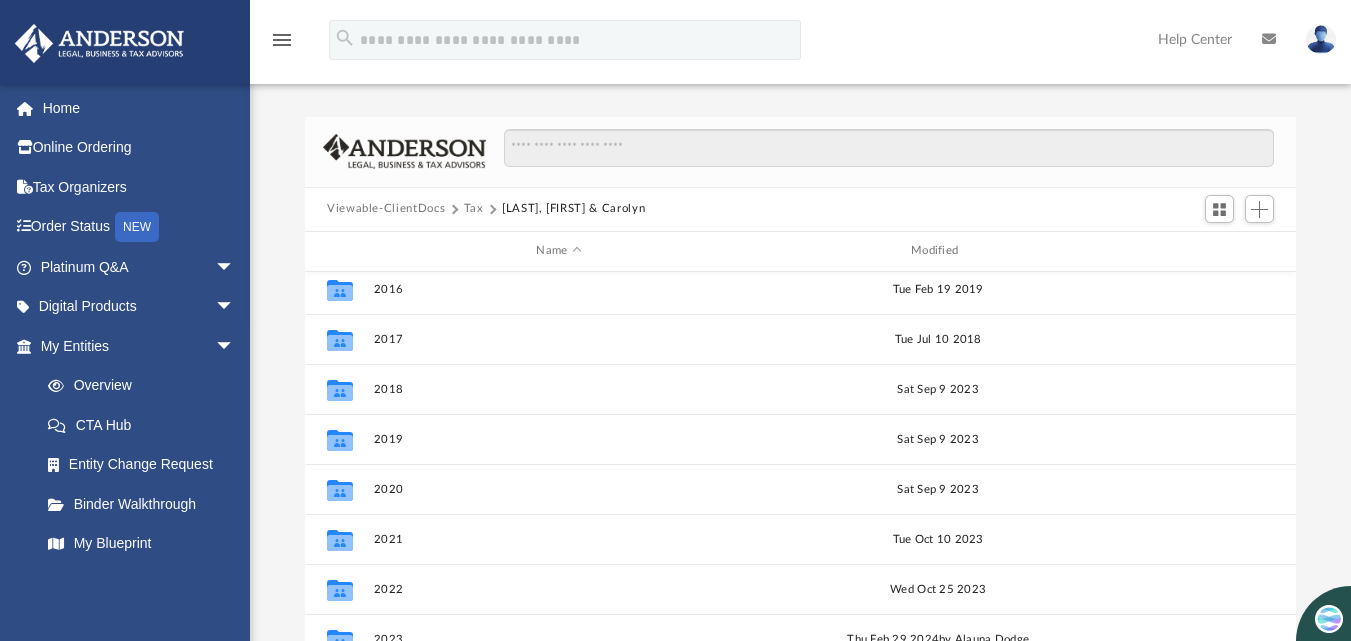 scroll, scrollTop: 136, scrollLeft: 0, axis: vertical 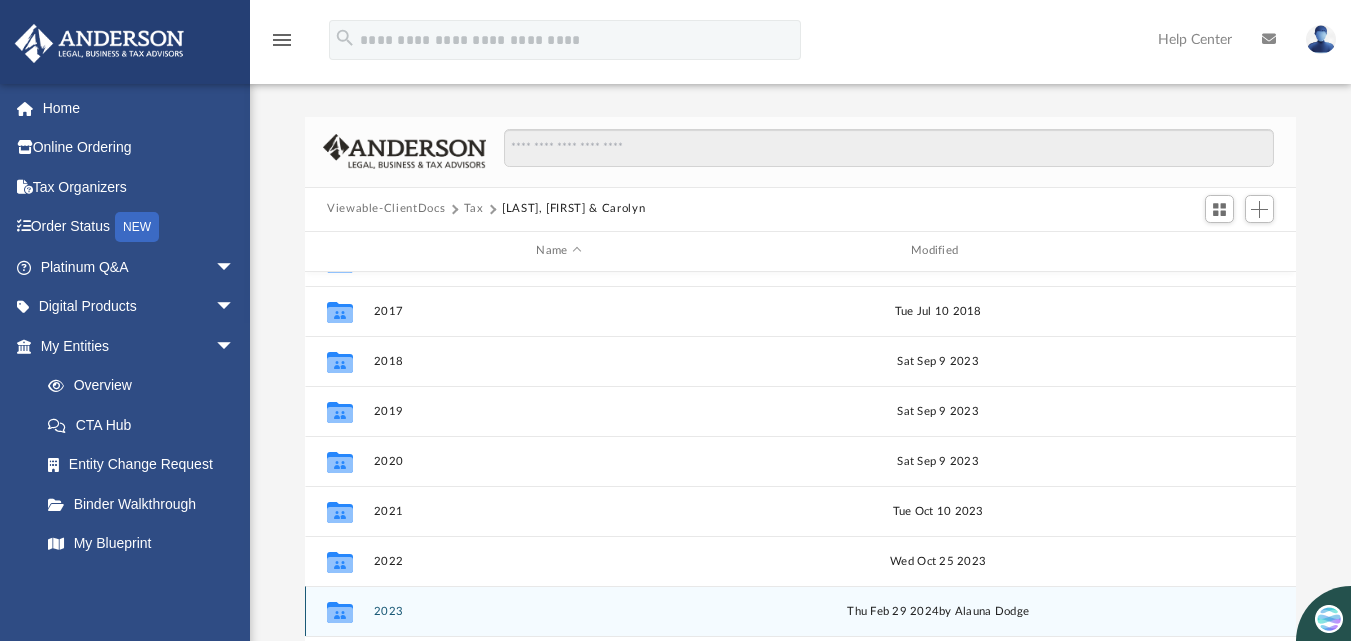 click 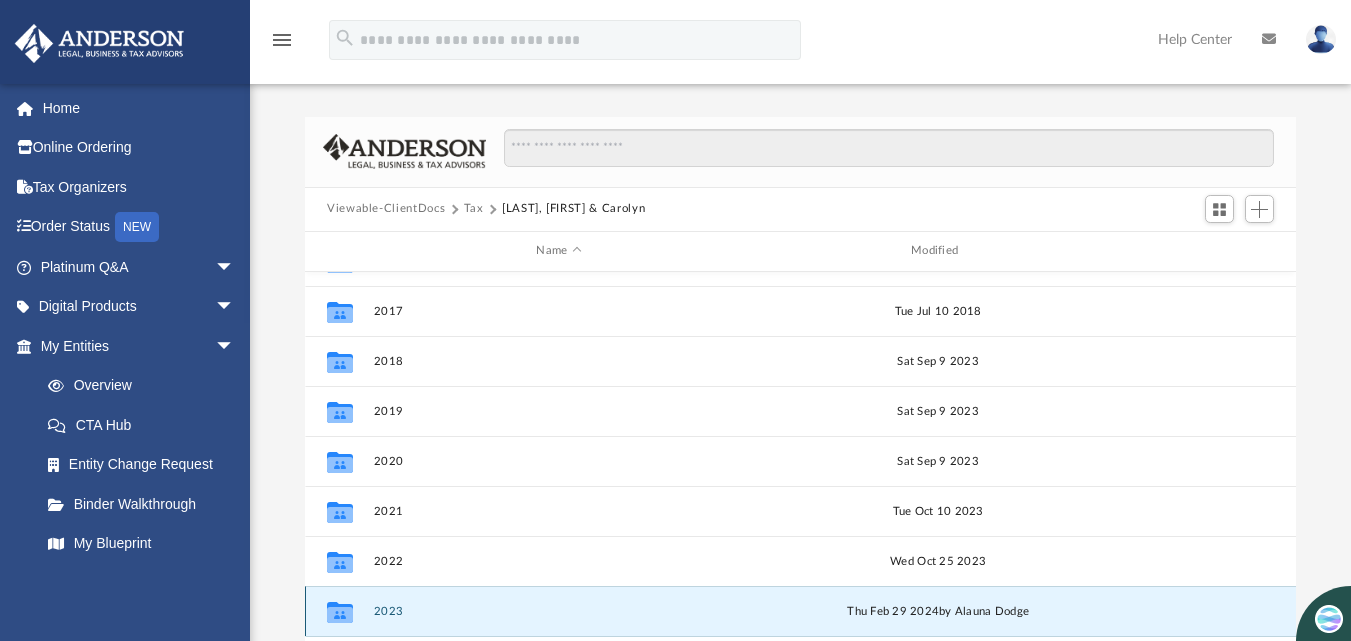 click on "2023" at bounding box center [559, 610] 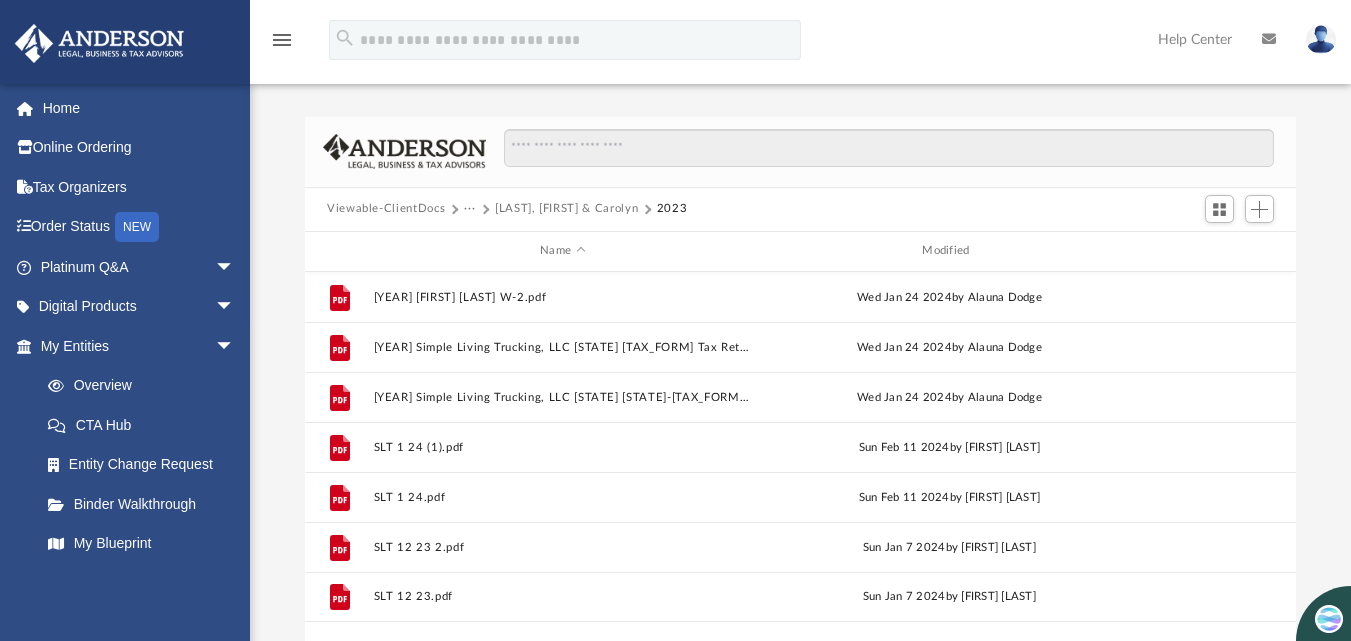 scroll, scrollTop: 0, scrollLeft: 0, axis: both 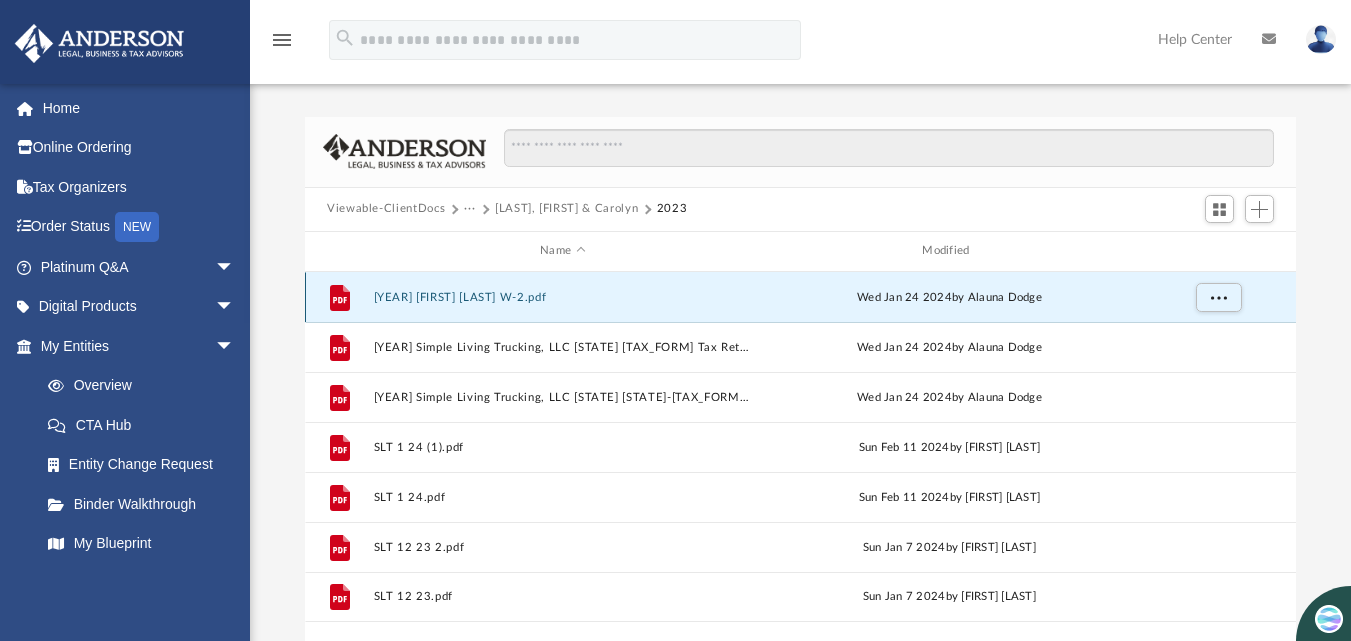 click on "2023 Jonathan Rummey W-2.pdf" at bounding box center (563, 296) 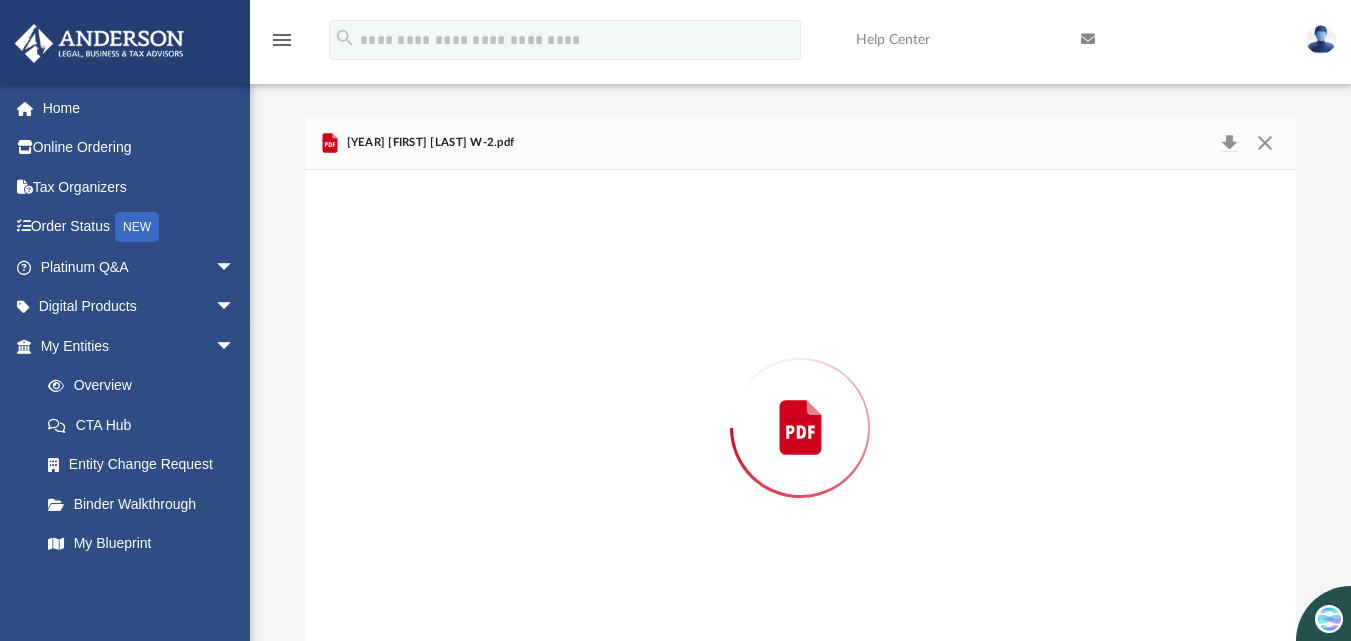 scroll, scrollTop: 45, scrollLeft: 0, axis: vertical 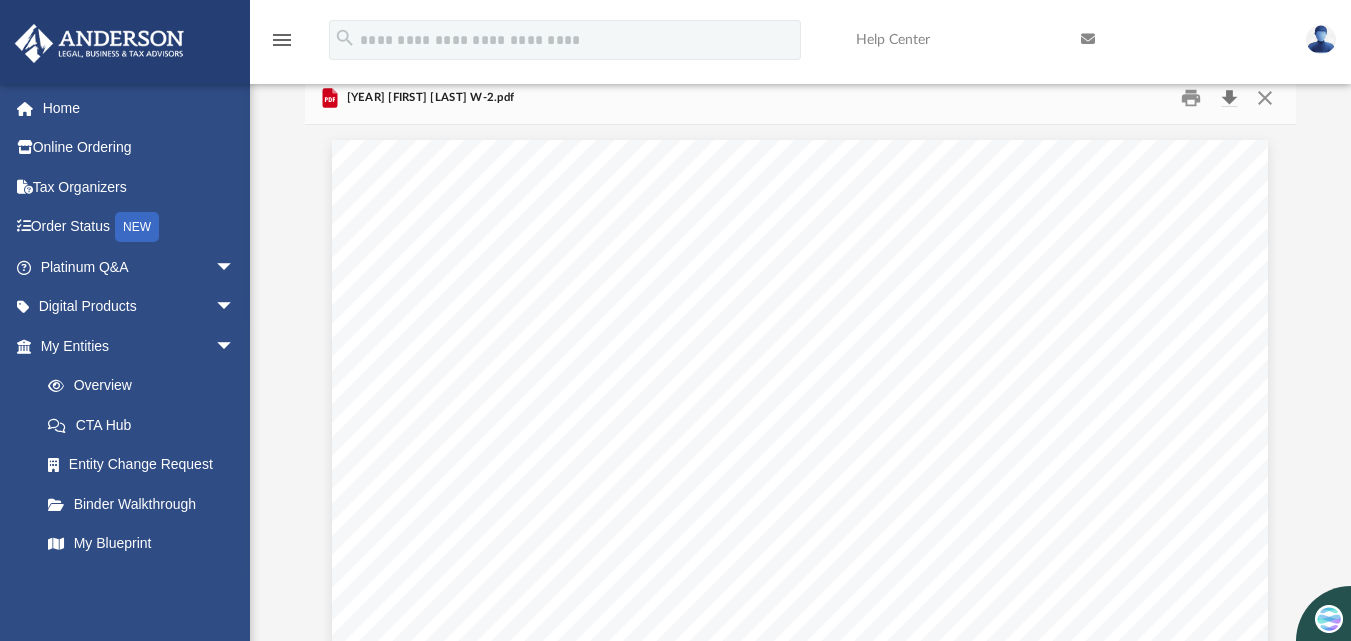 click at bounding box center [1229, 97] 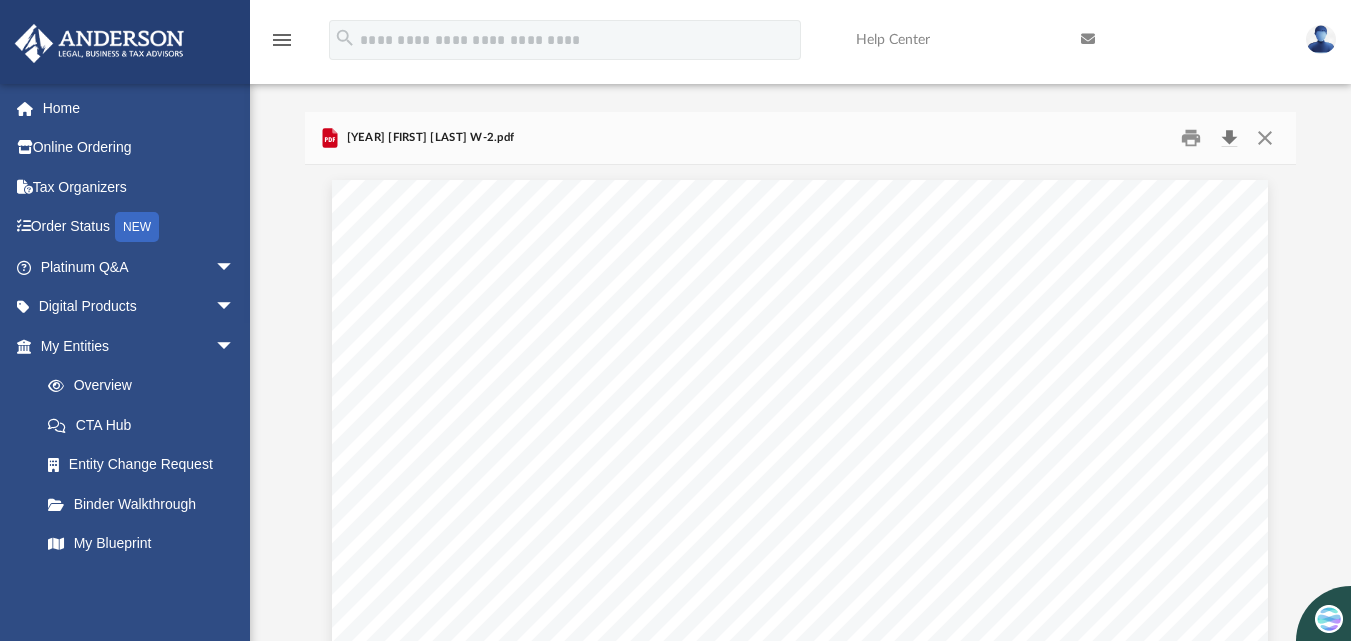 scroll, scrollTop: 0, scrollLeft: 0, axis: both 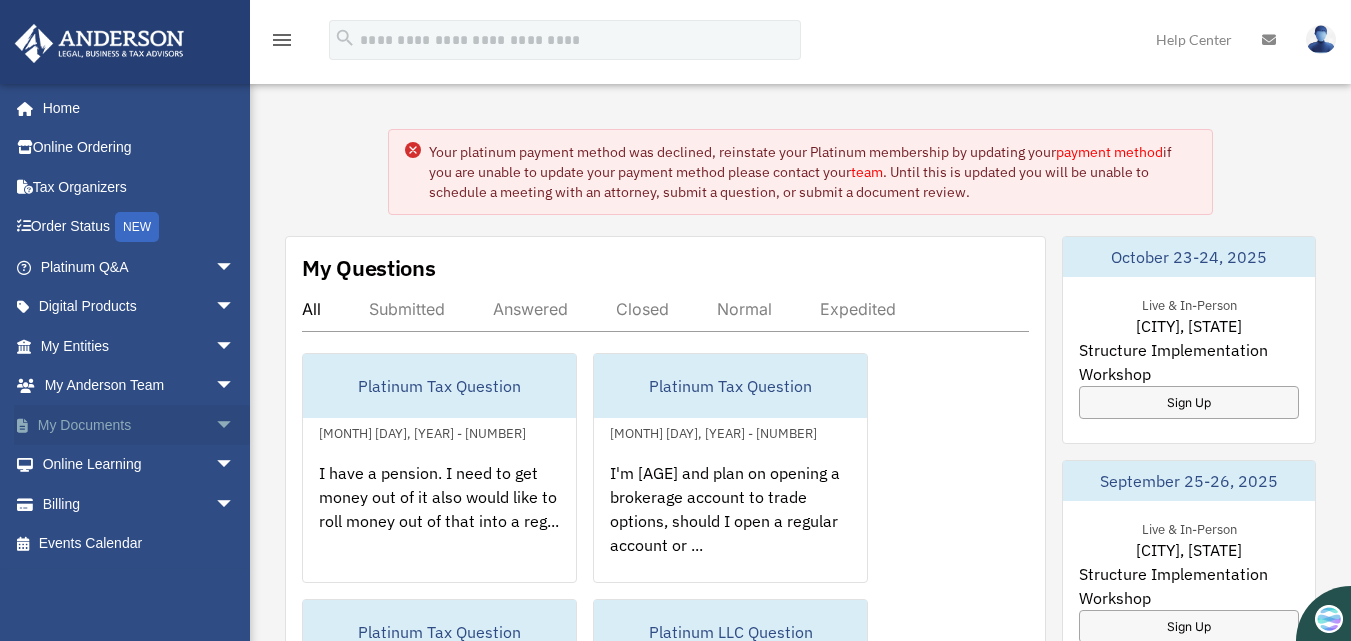 click on "My Documents arrow_drop_down" at bounding box center (139, 425) 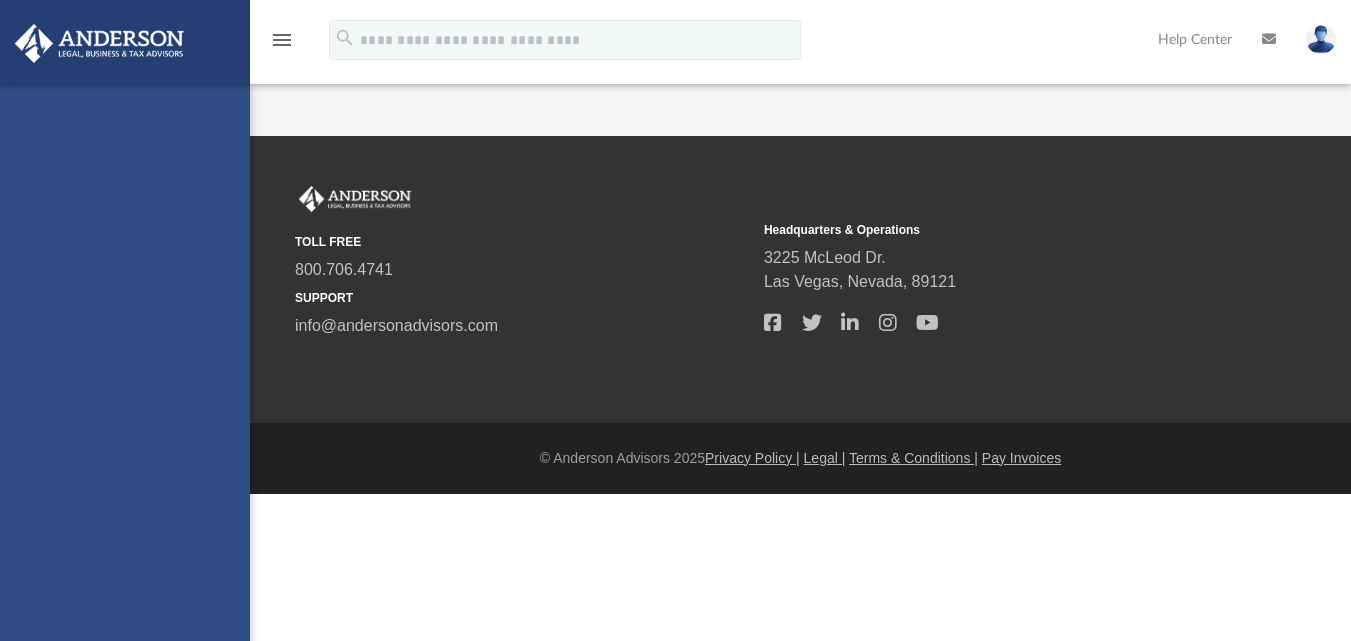 scroll, scrollTop: 0, scrollLeft: 0, axis: both 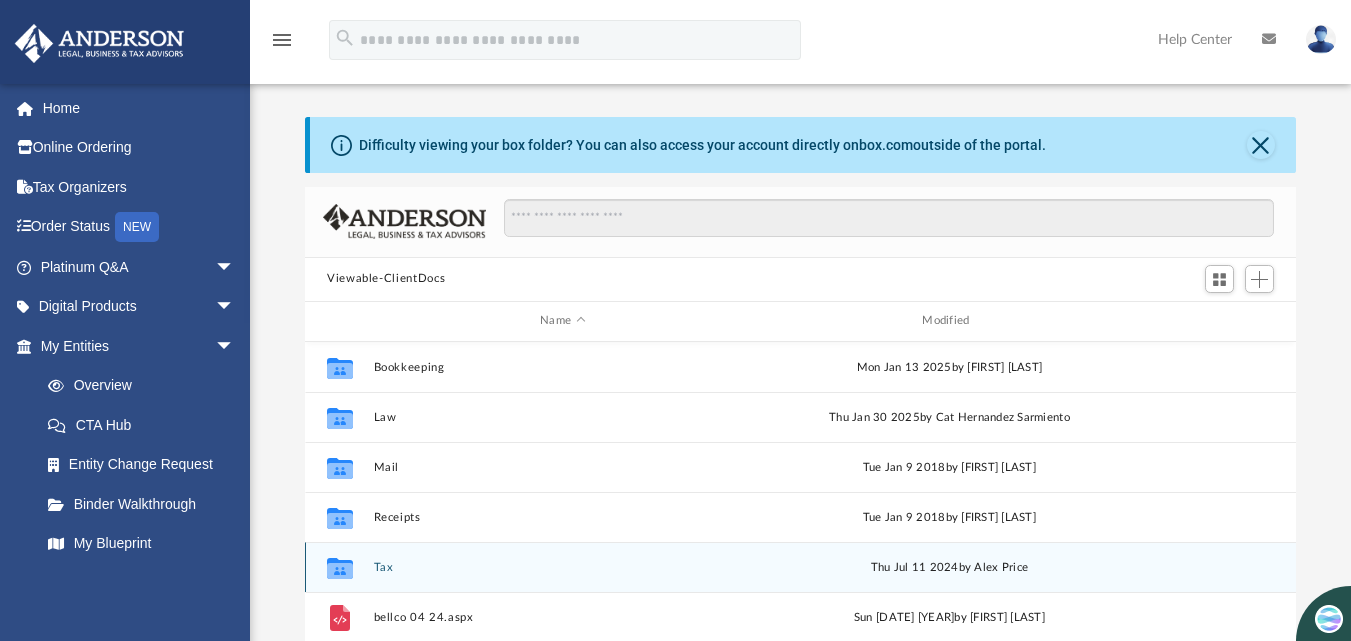 click 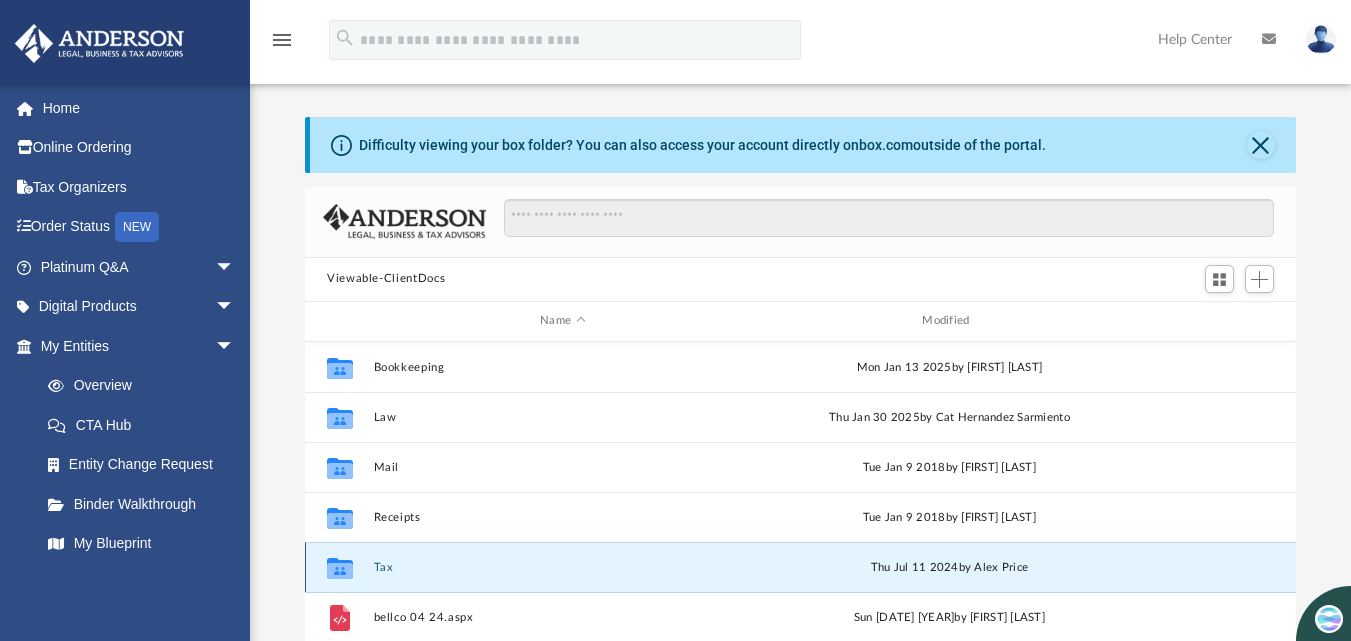 click on "Tax" at bounding box center (563, 566) 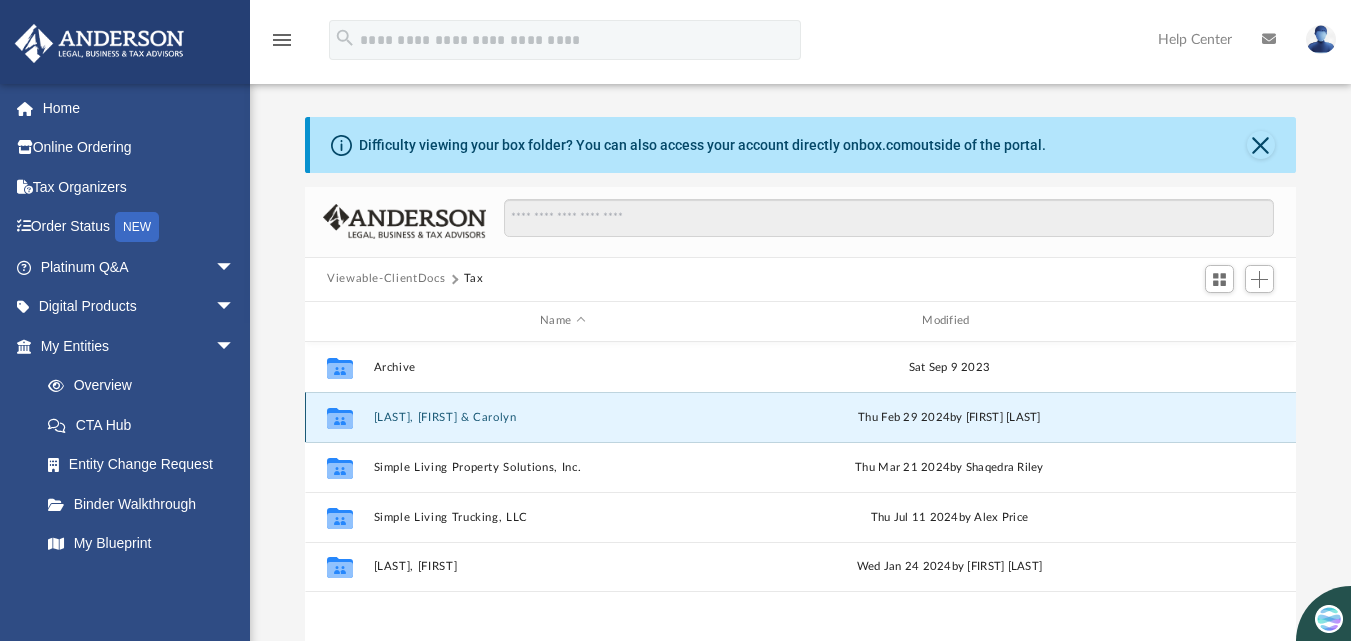 click on "Rummey, Jonathan & Carolyn" at bounding box center (563, 416) 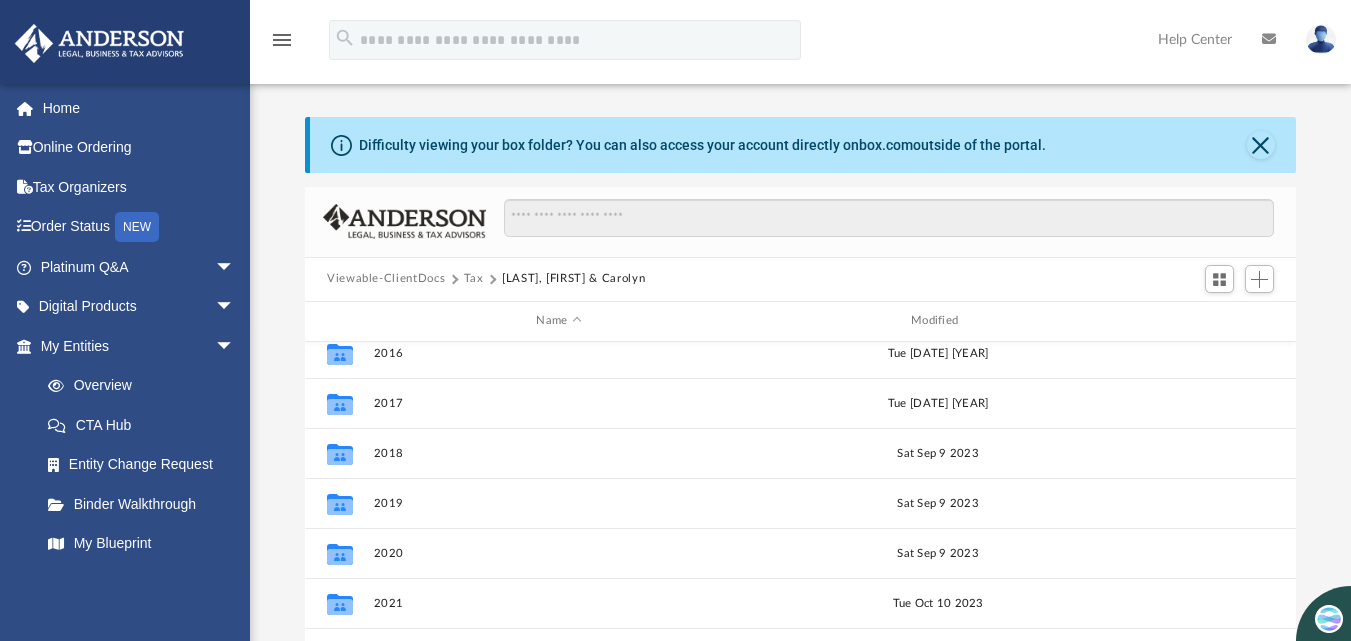 scroll, scrollTop: 136, scrollLeft: 0, axis: vertical 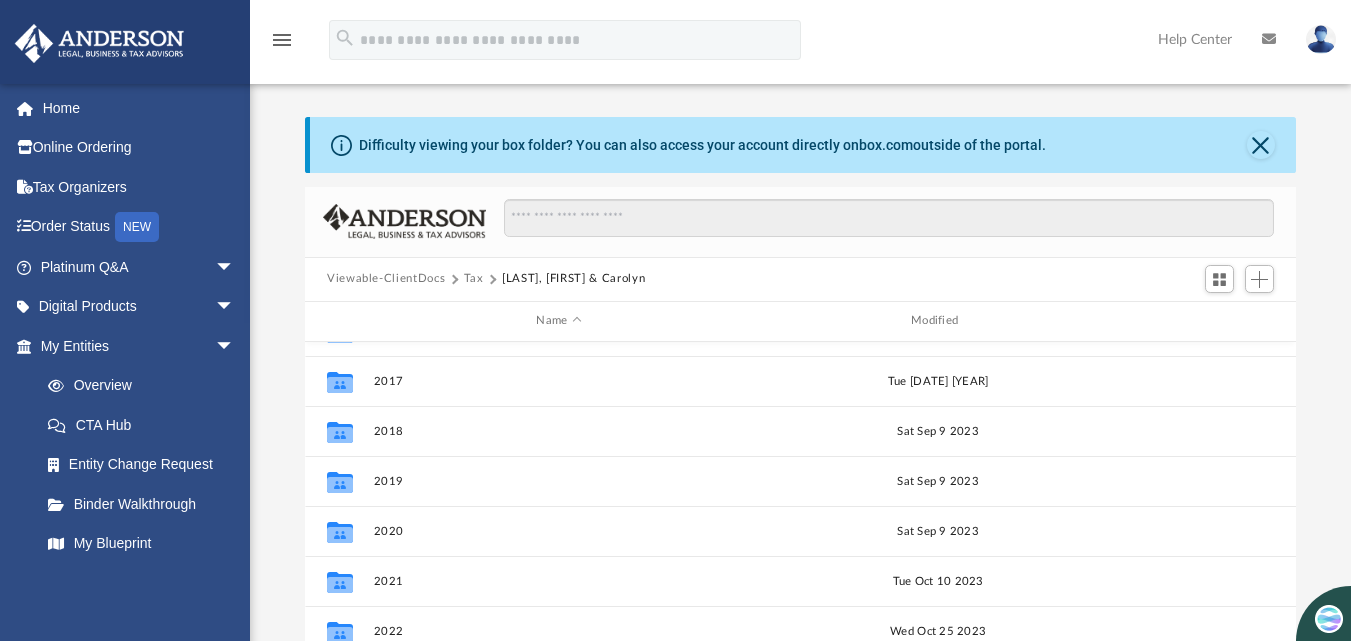 click on "Scroll to top
vertical_align_top" at bounding box center [1295, 535] 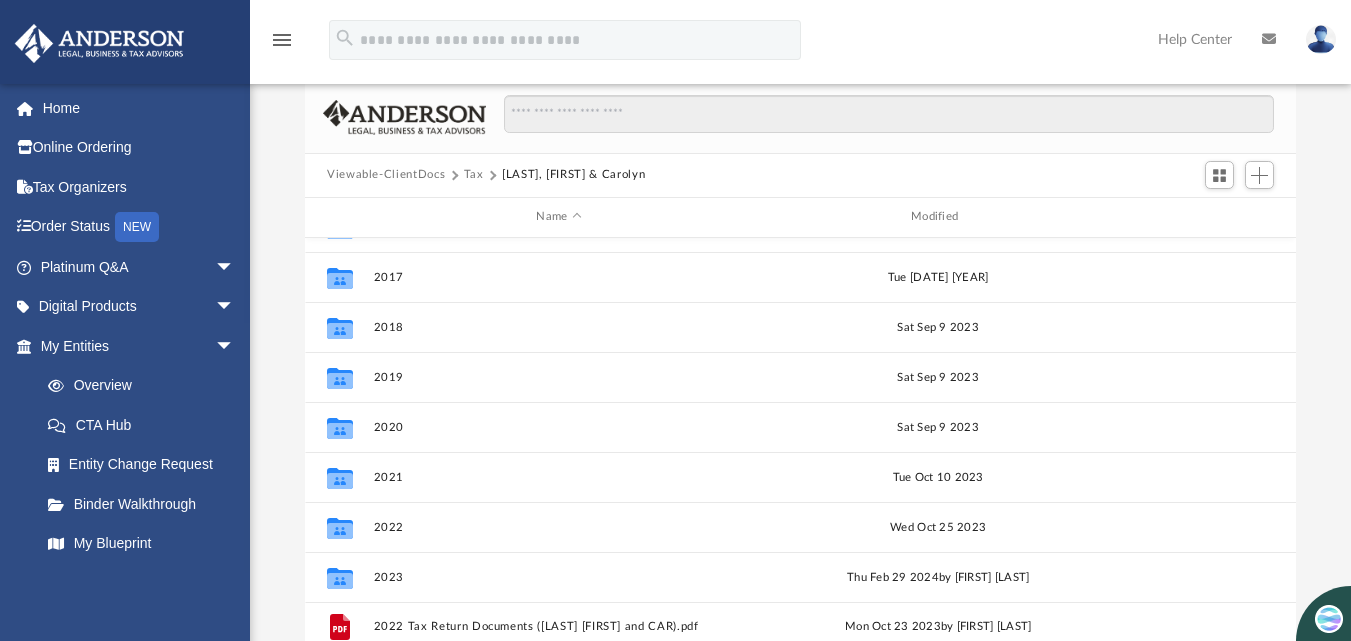 scroll, scrollTop: 152, scrollLeft: 0, axis: vertical 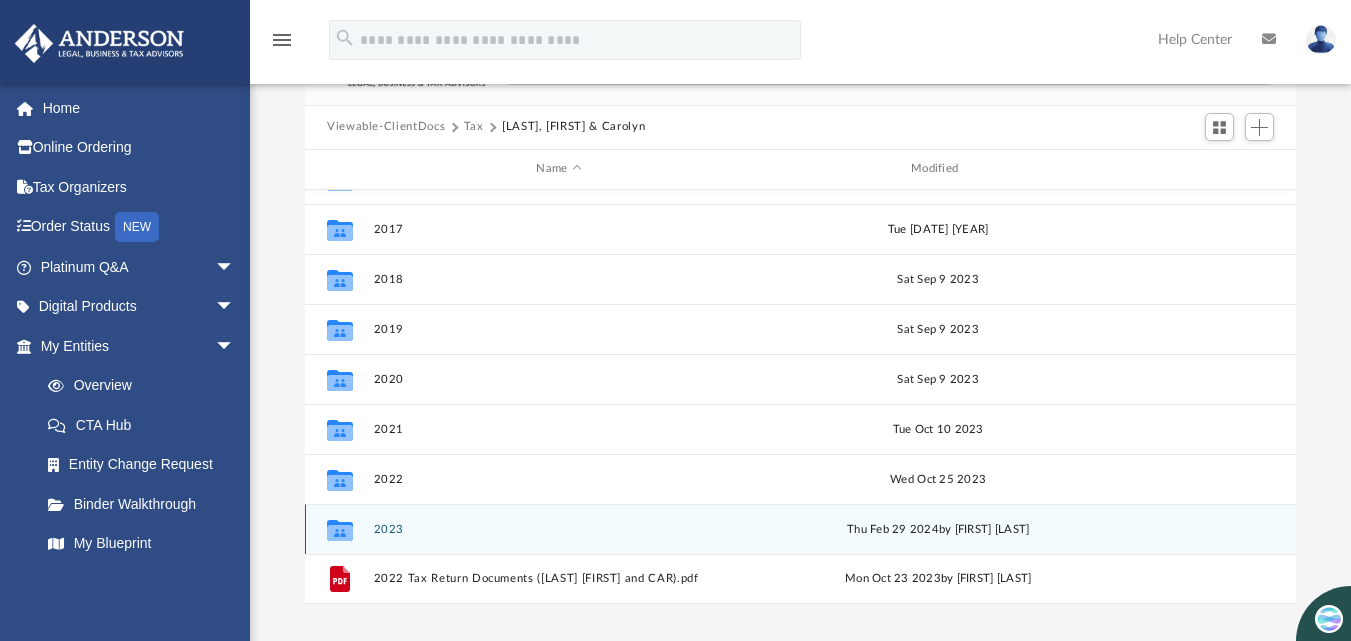 click 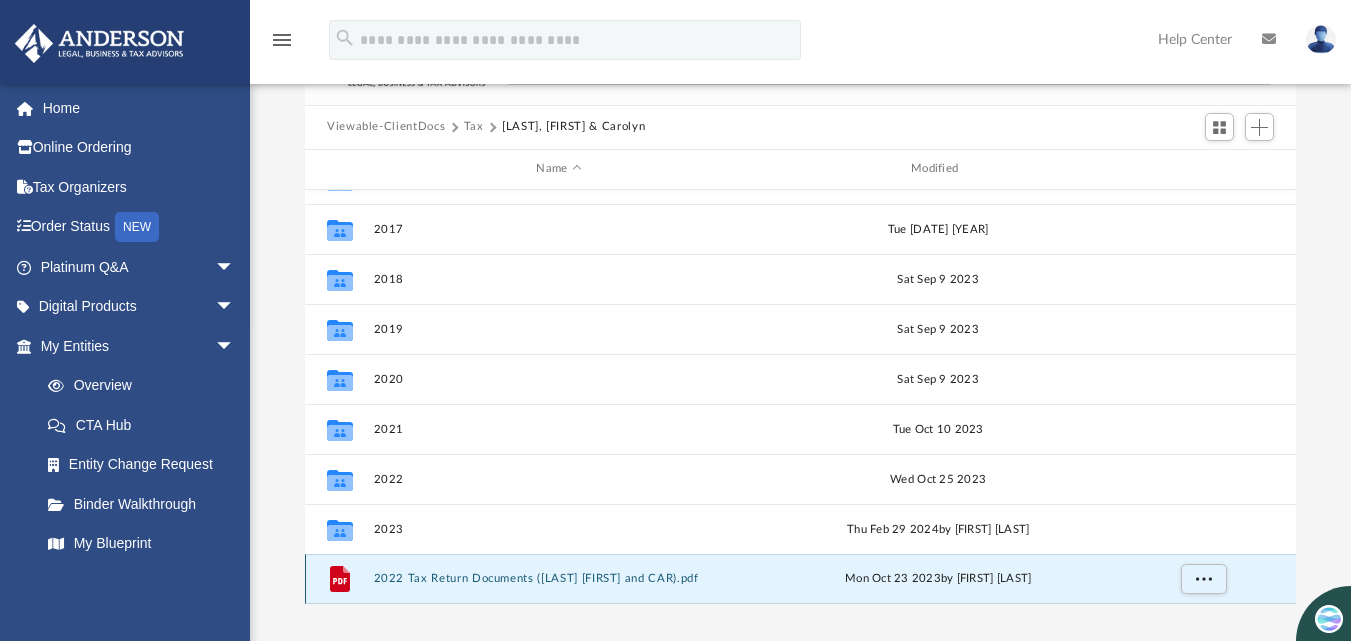 click on "2022 Tax Return Documents (RUMMEY JONATHAN and CAR).pdf" at bounding box center (559, 578) 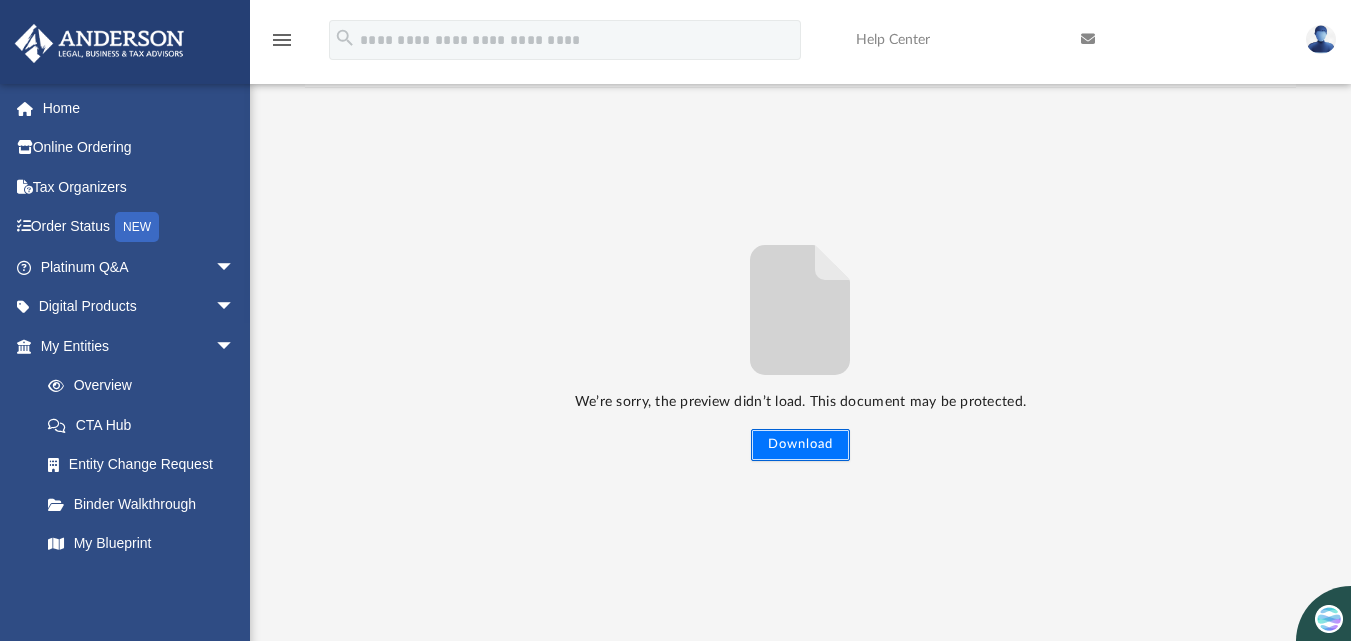 click on "Download" at bounding box center [800, 445] 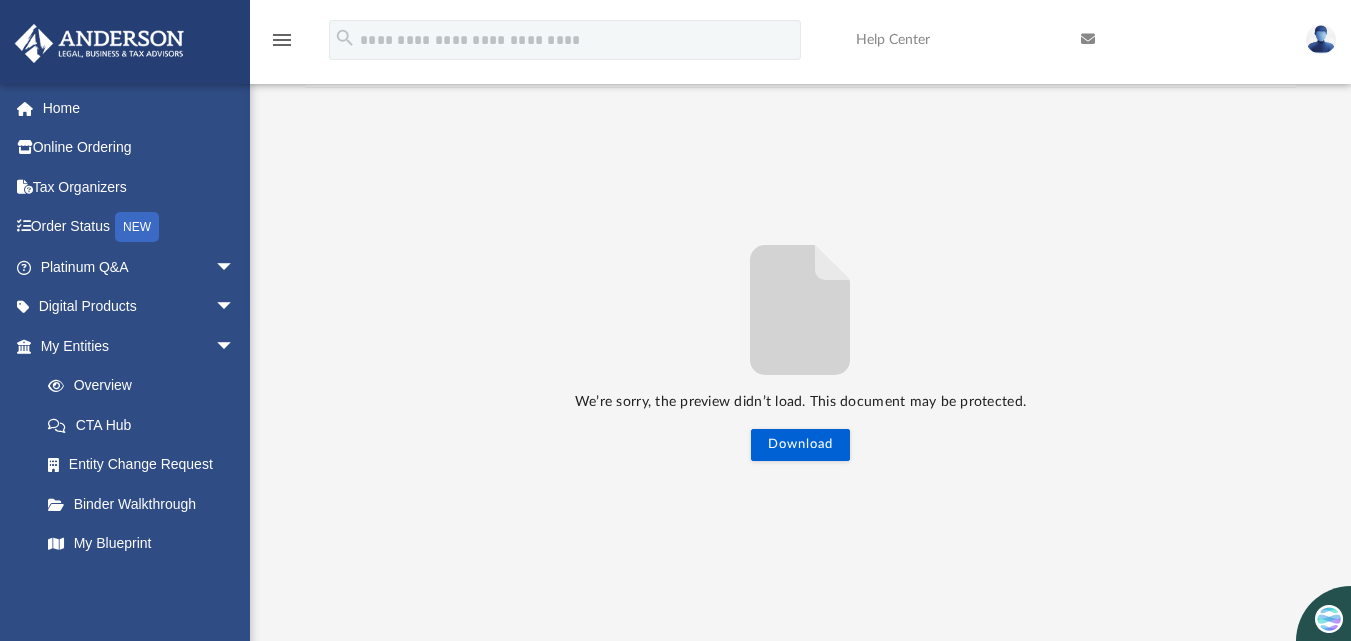 click at bounding box center (1321, 39) 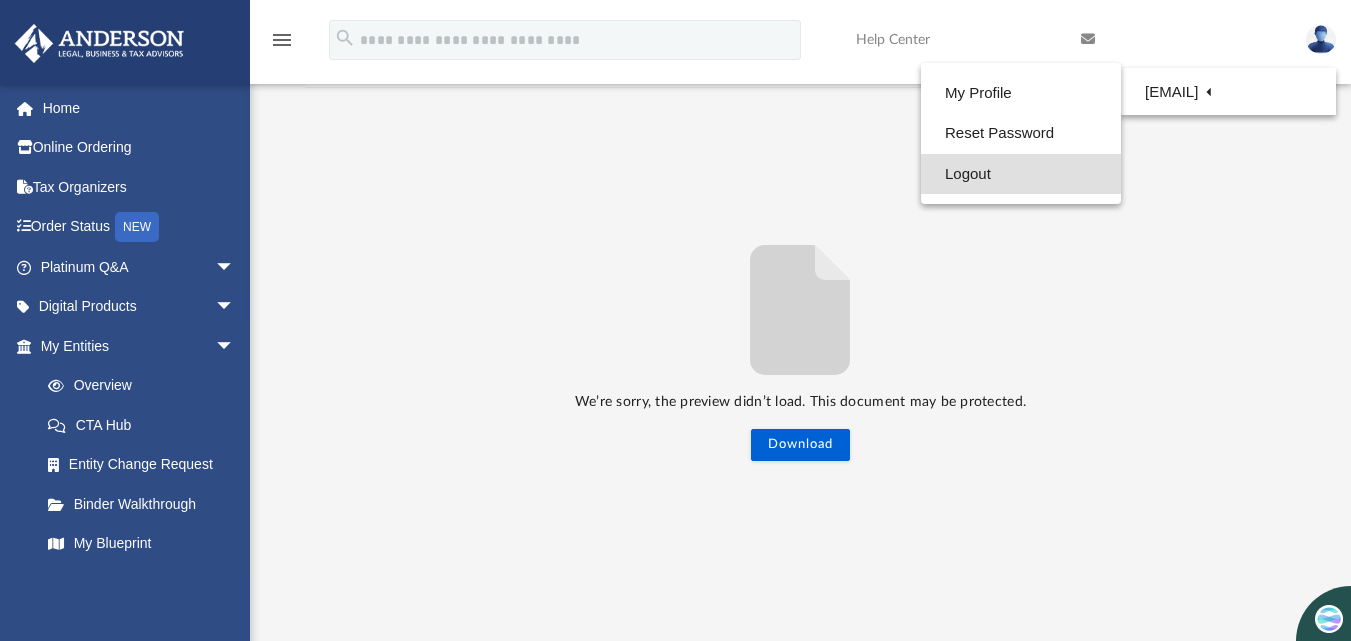 click on "Logout" at bounding box center [1021, 174] 